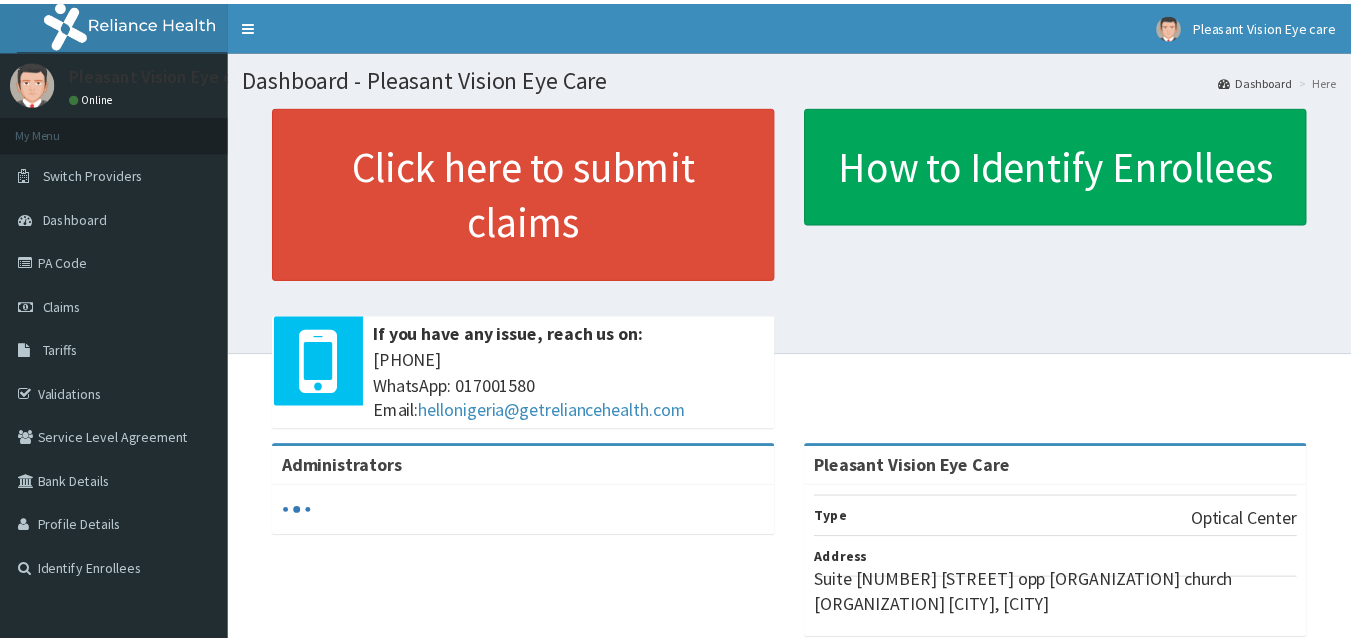 scroll, scrollTop: 0, scrollLeft: 0, axis: both 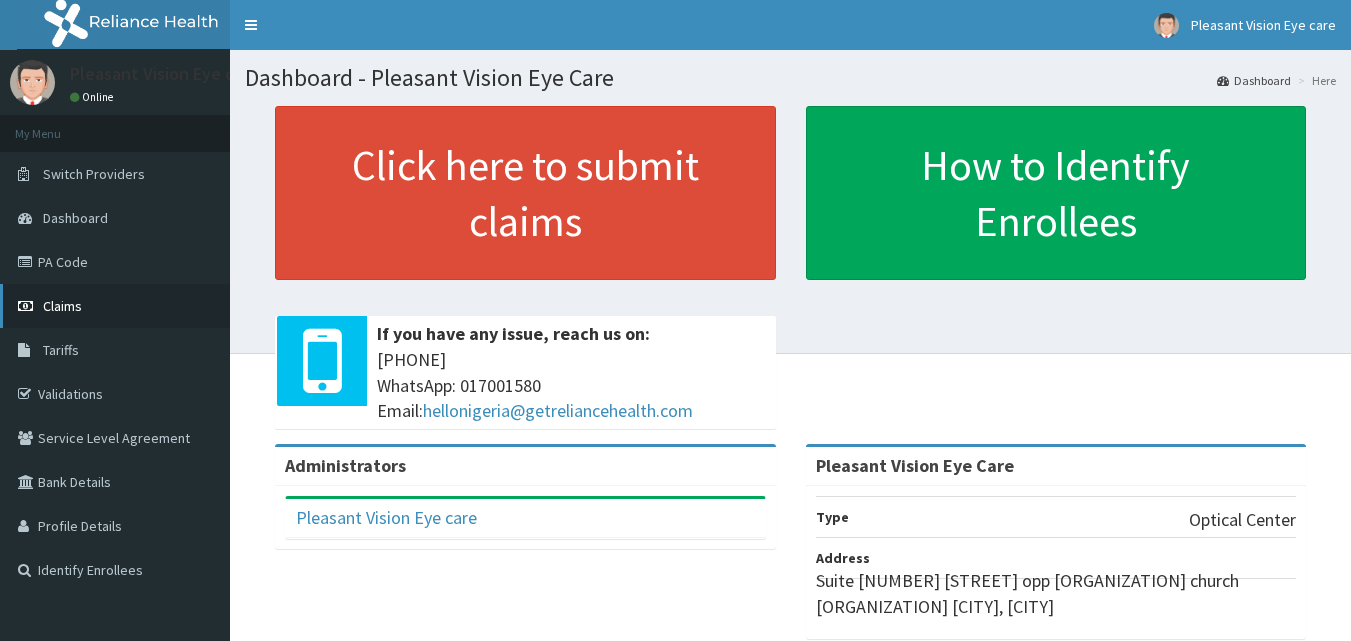 click on "Claims" at bounding box center (115, 306) 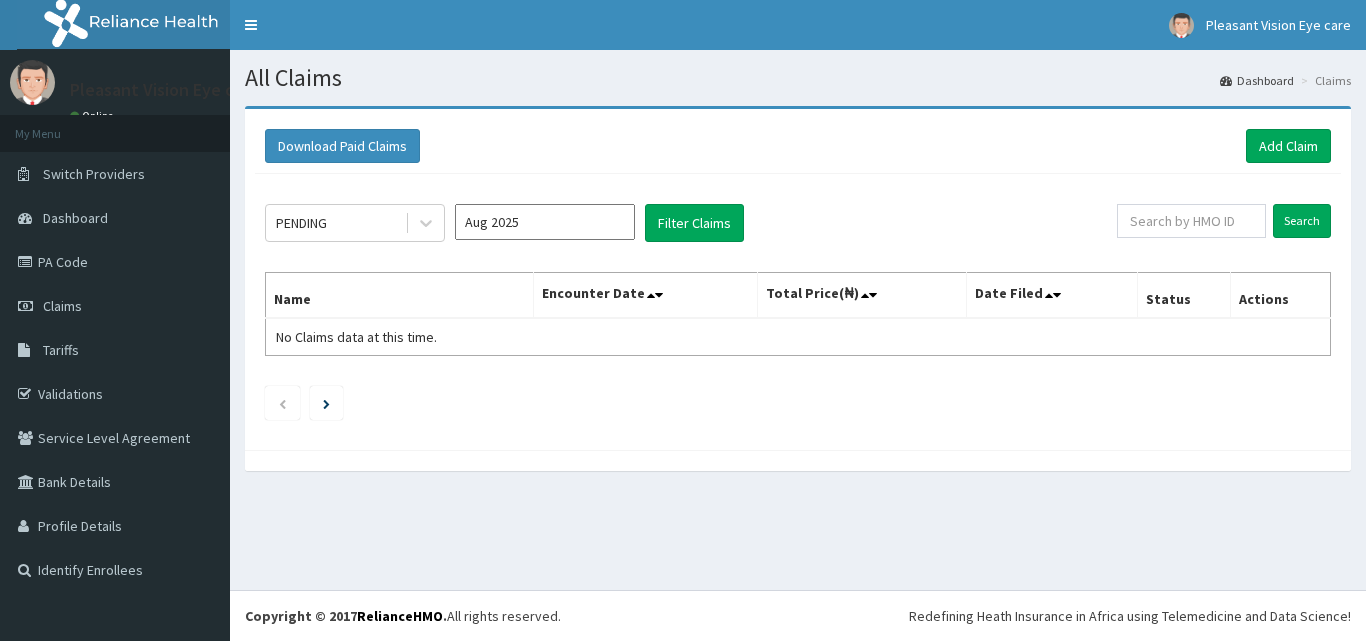 scroll, scrollTop: 0, scrollLeft: 0, axis: both 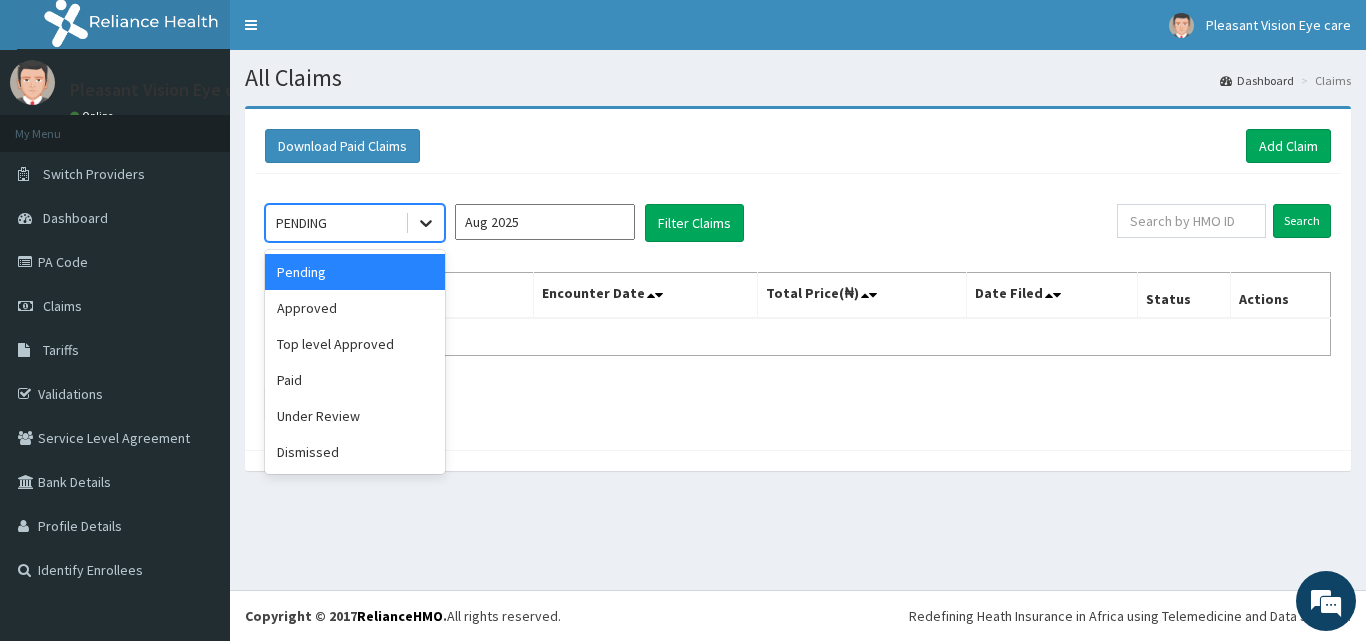 click 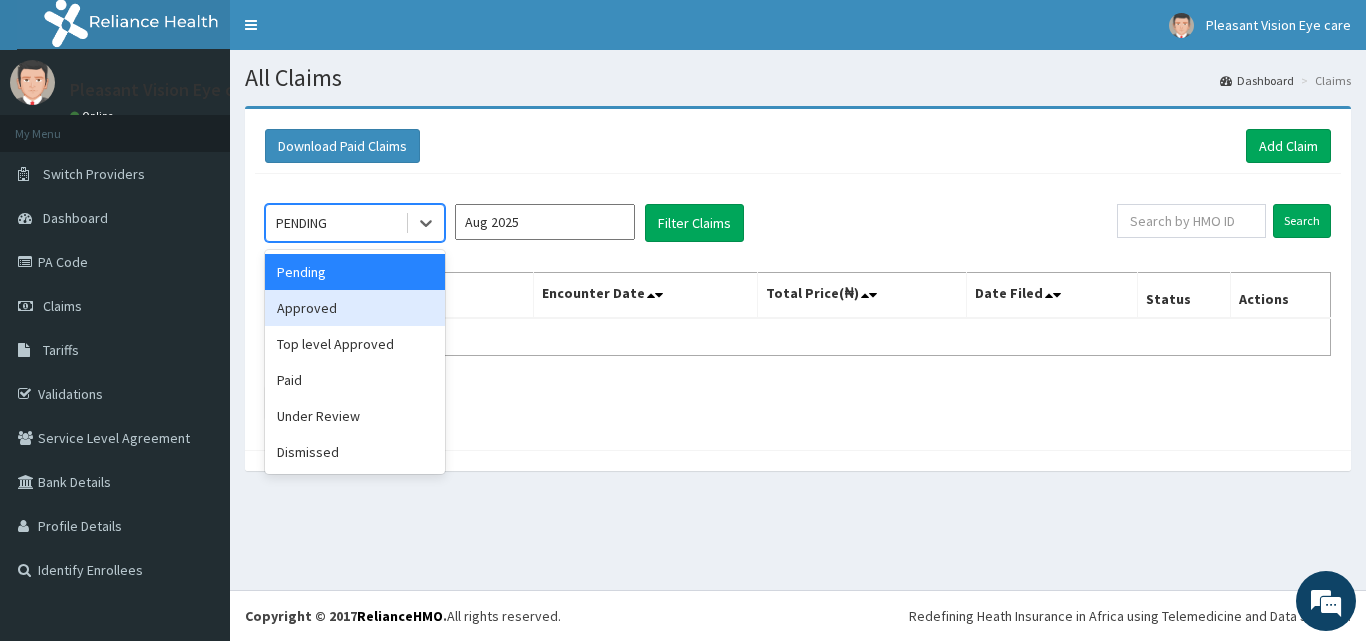 click on "Approved" at bounding box center [355, 308] 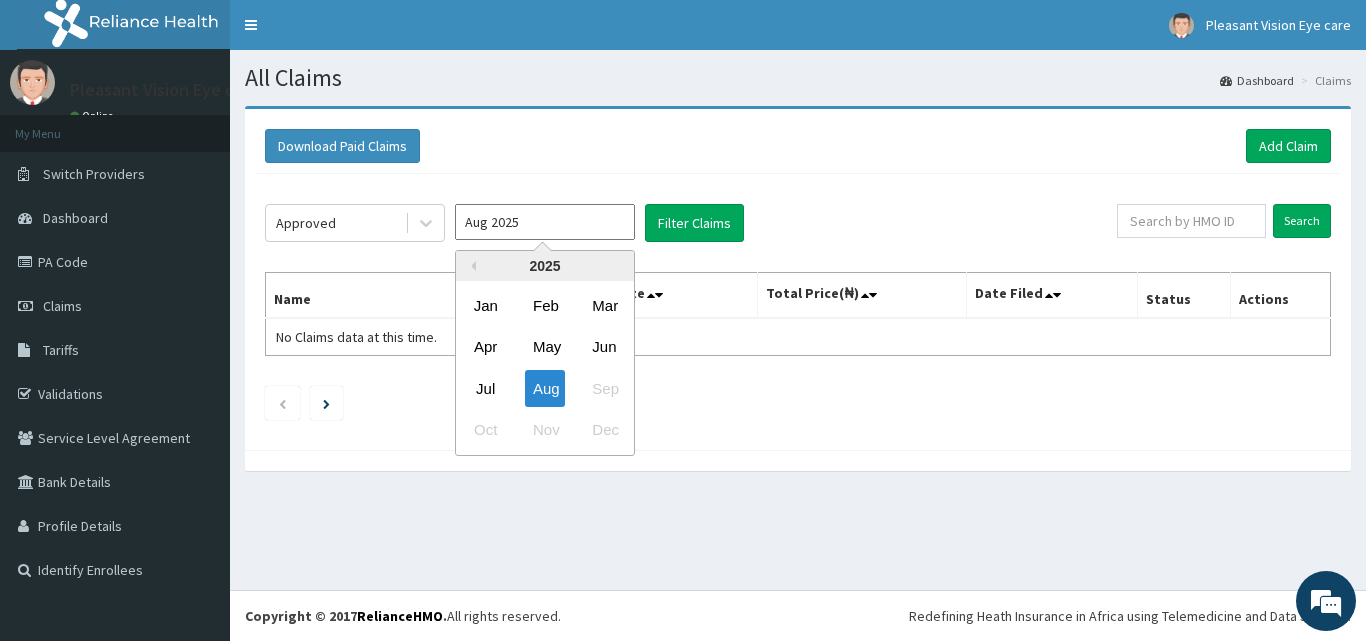 click on "Aug 2025" at bounding box center [545, 222] 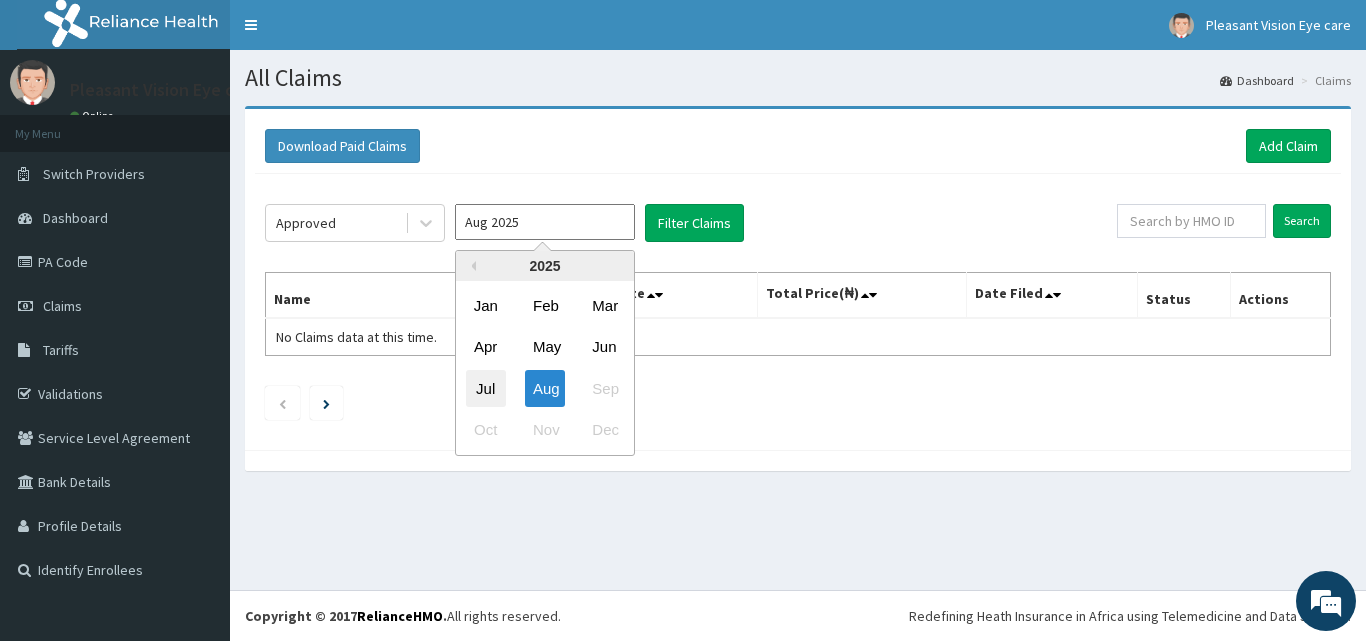click on "Jul" at bounding box center [486, 388] 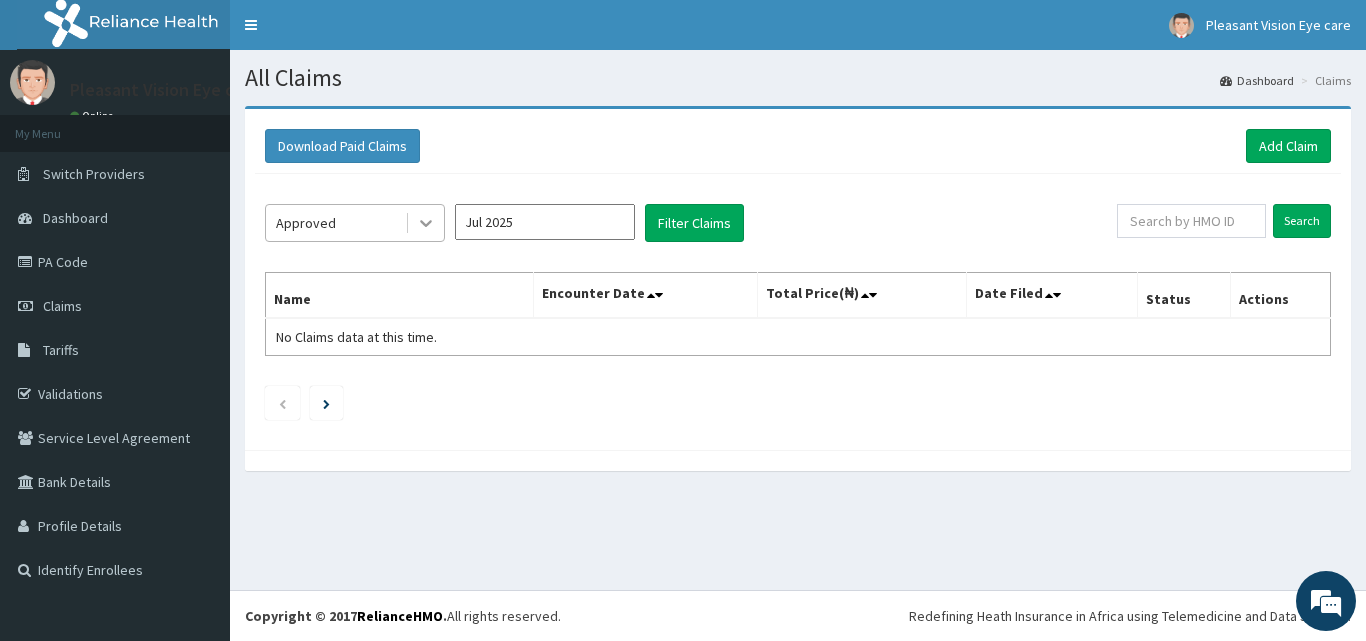 click 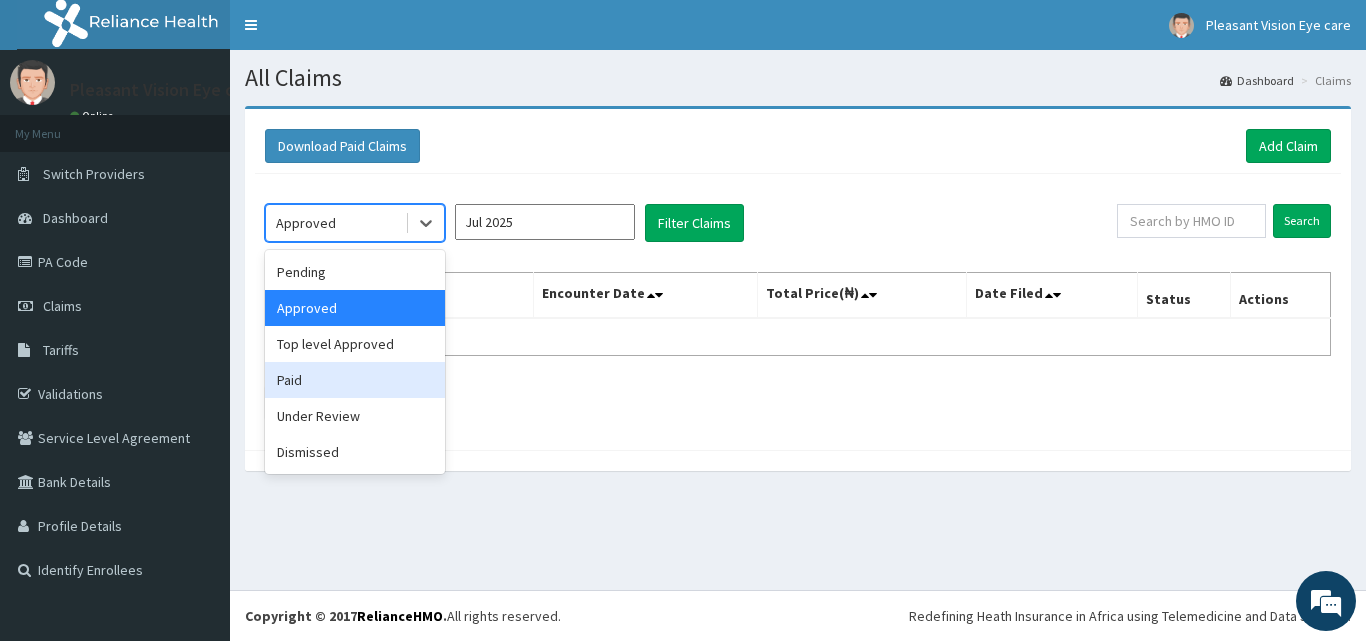 click on "Paid" at bounding box center [355, 380] 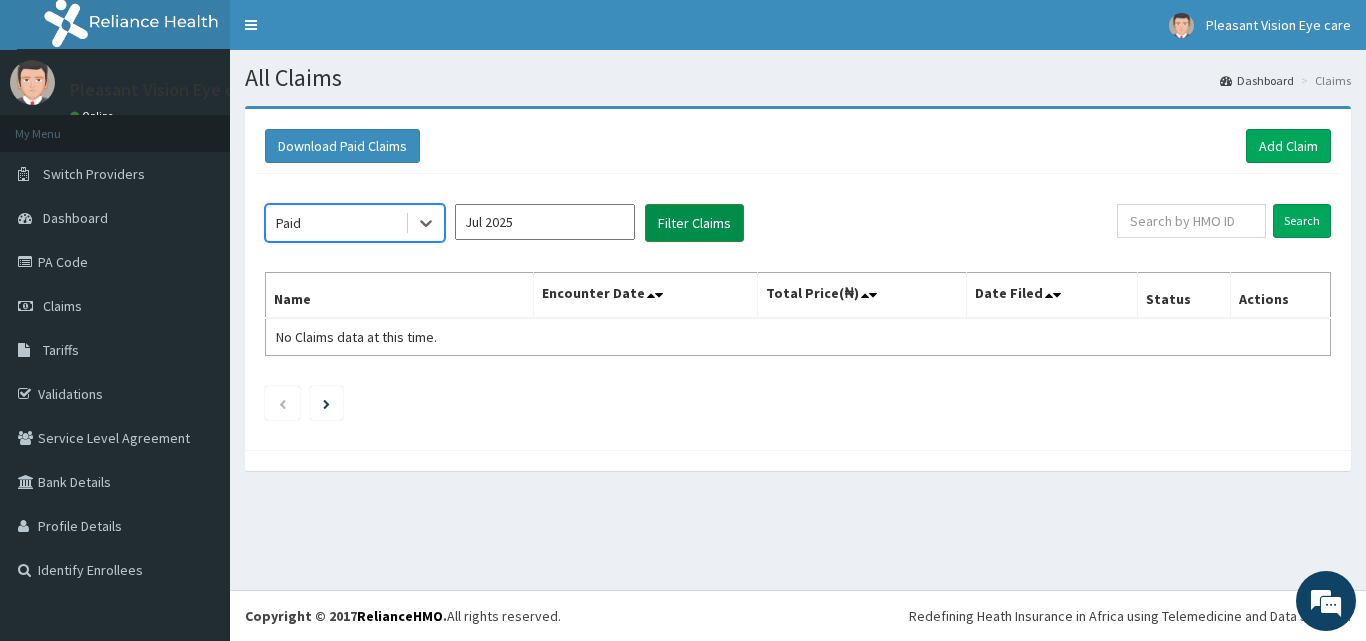 click on "Filter Claims" at bounding box center [694, 223] 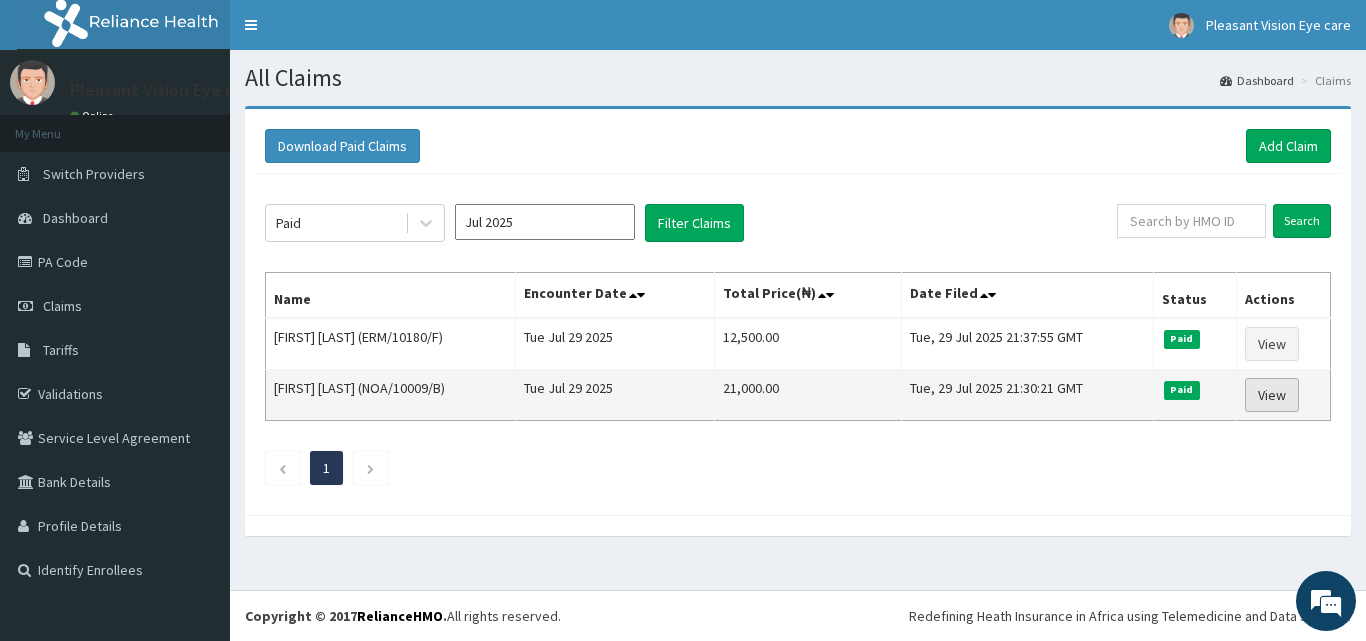 click on "View" at bounding box center [1272, 395] 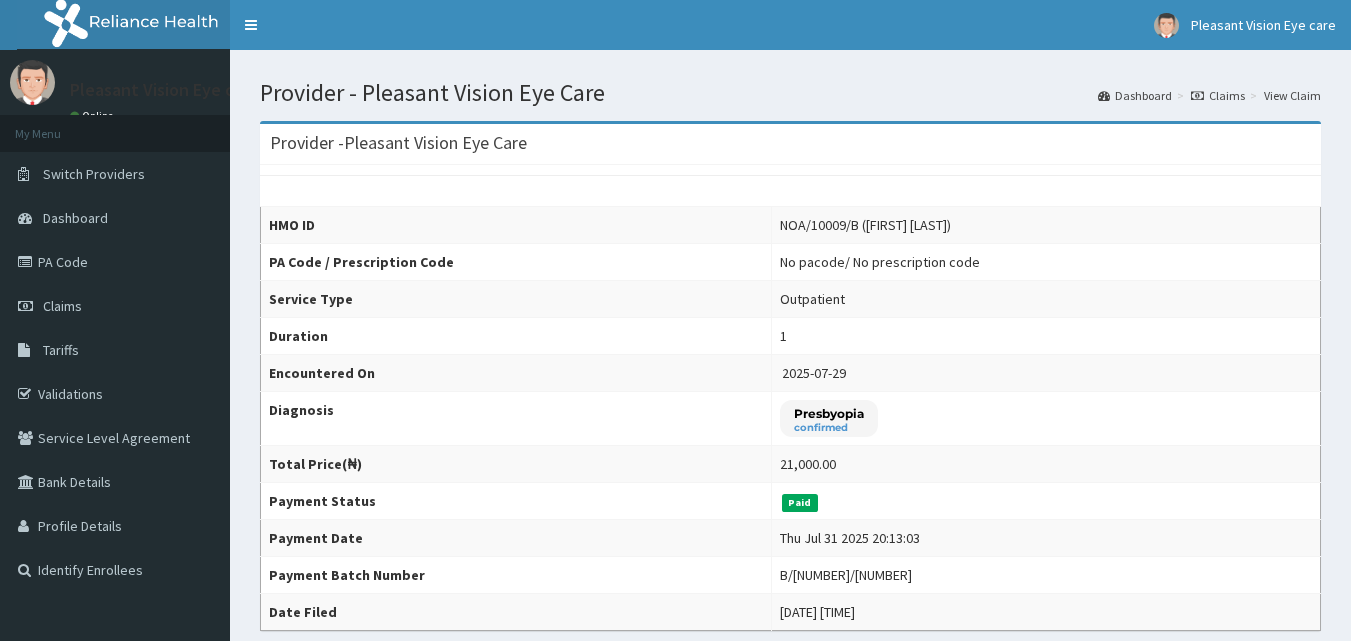 scroll, scrollTop: 0, scrollLeft: 0, axis: both 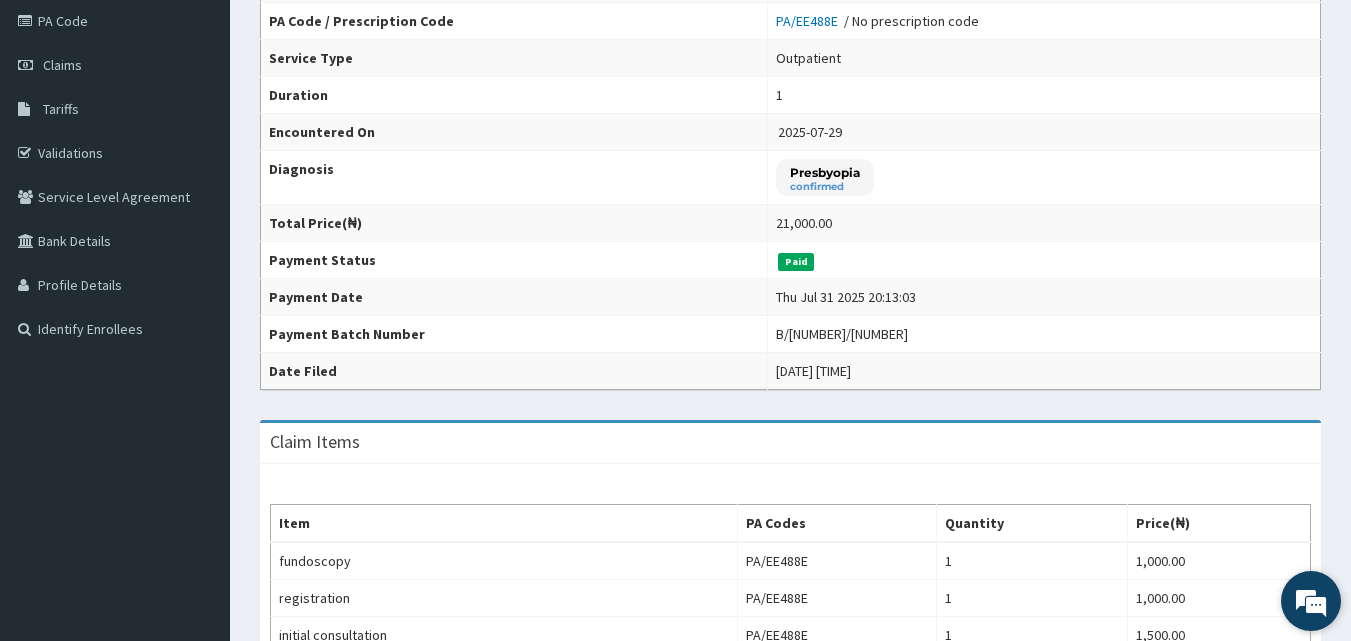 click at bounding box center [1311, 601] 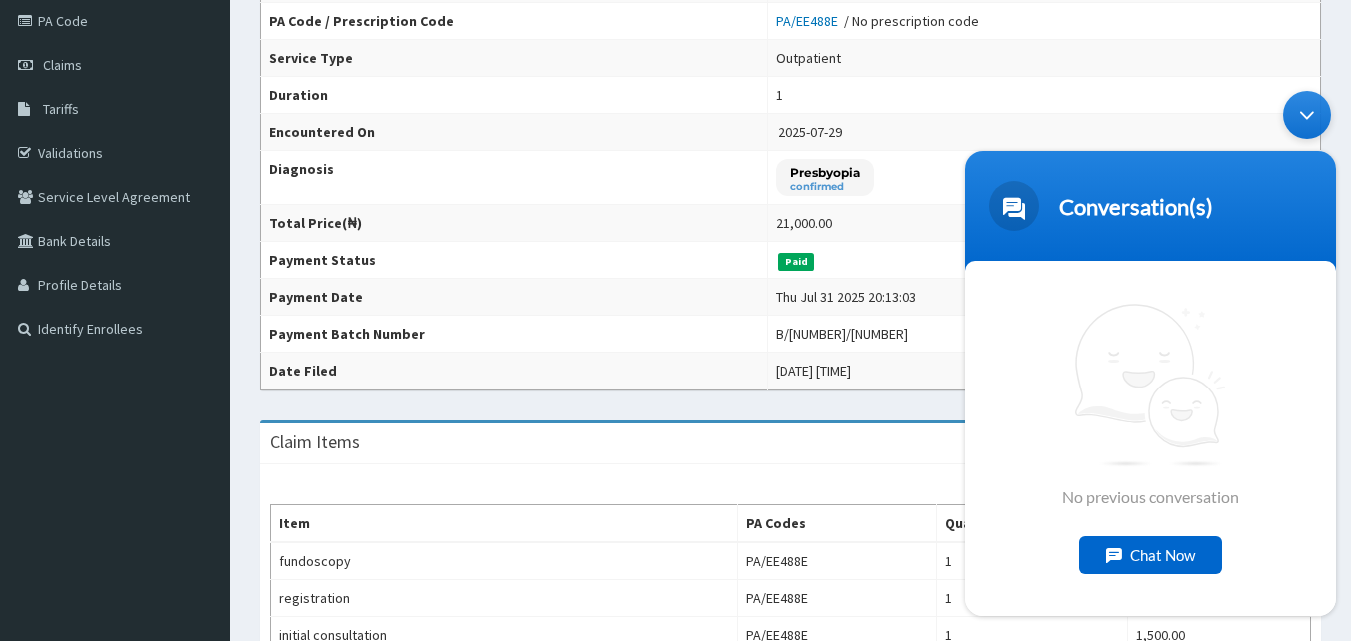 click on "Chat Now" at bounding box center [1150, 555] 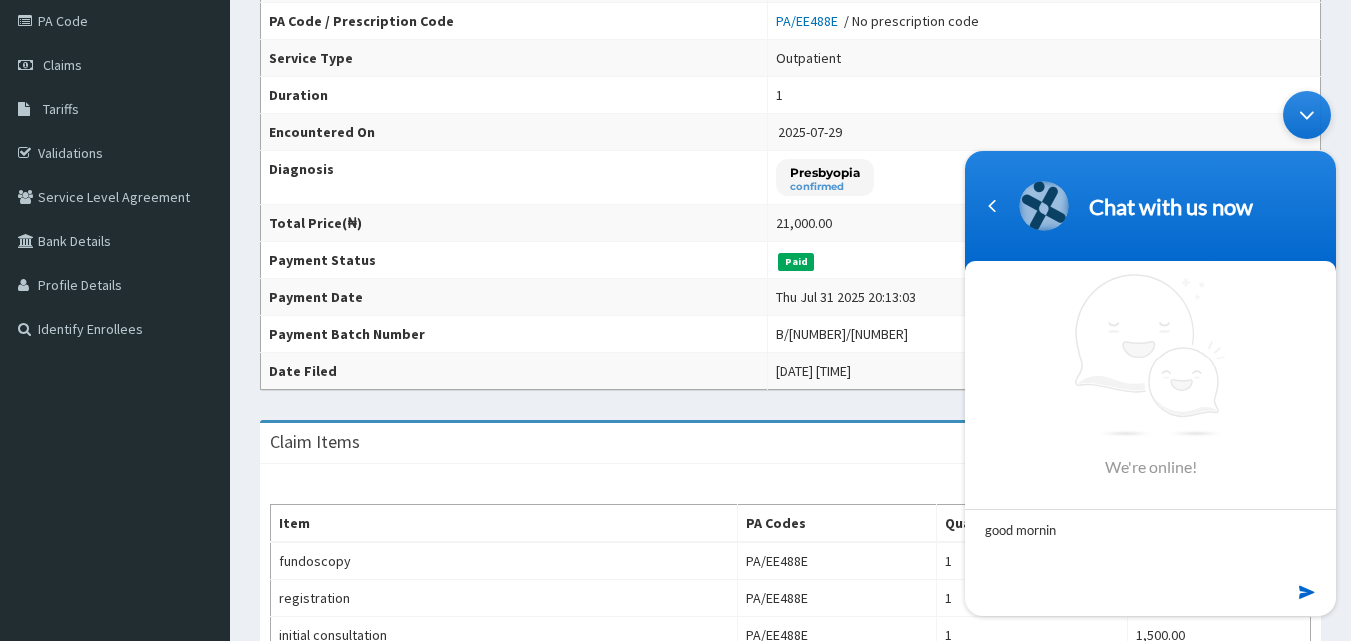 type on "good morning" 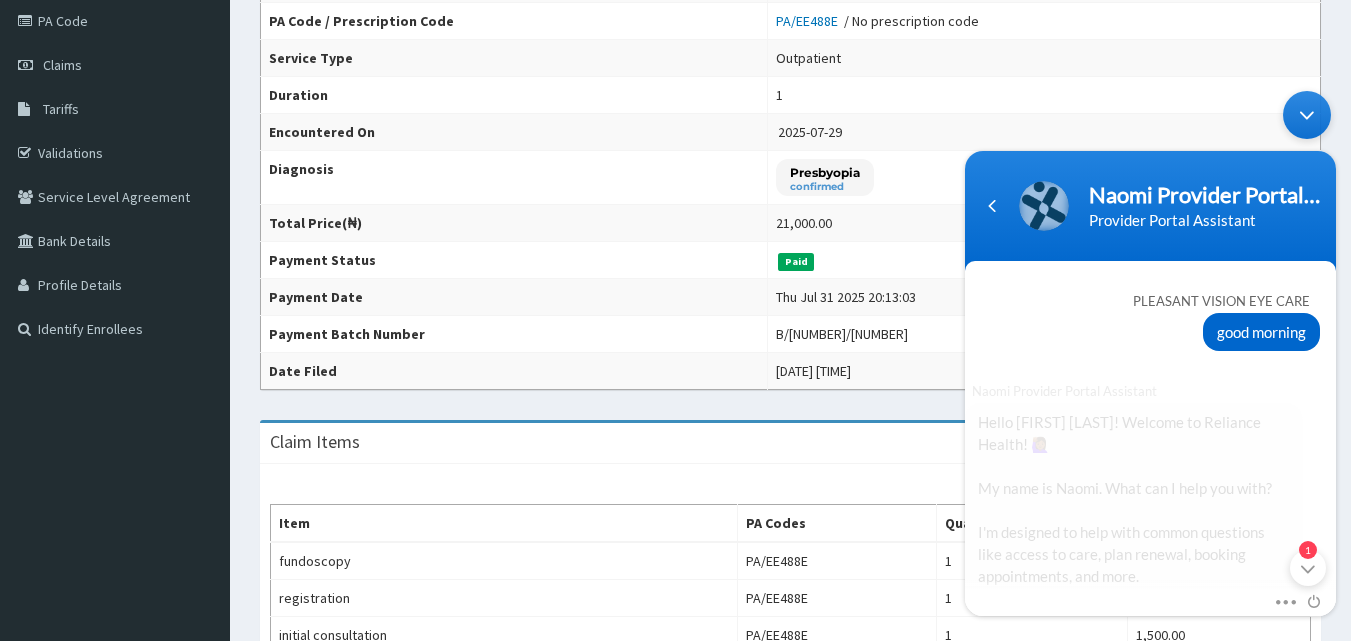 scroll, scrollTop: 323, scrollLeft: 0, axis: vertical 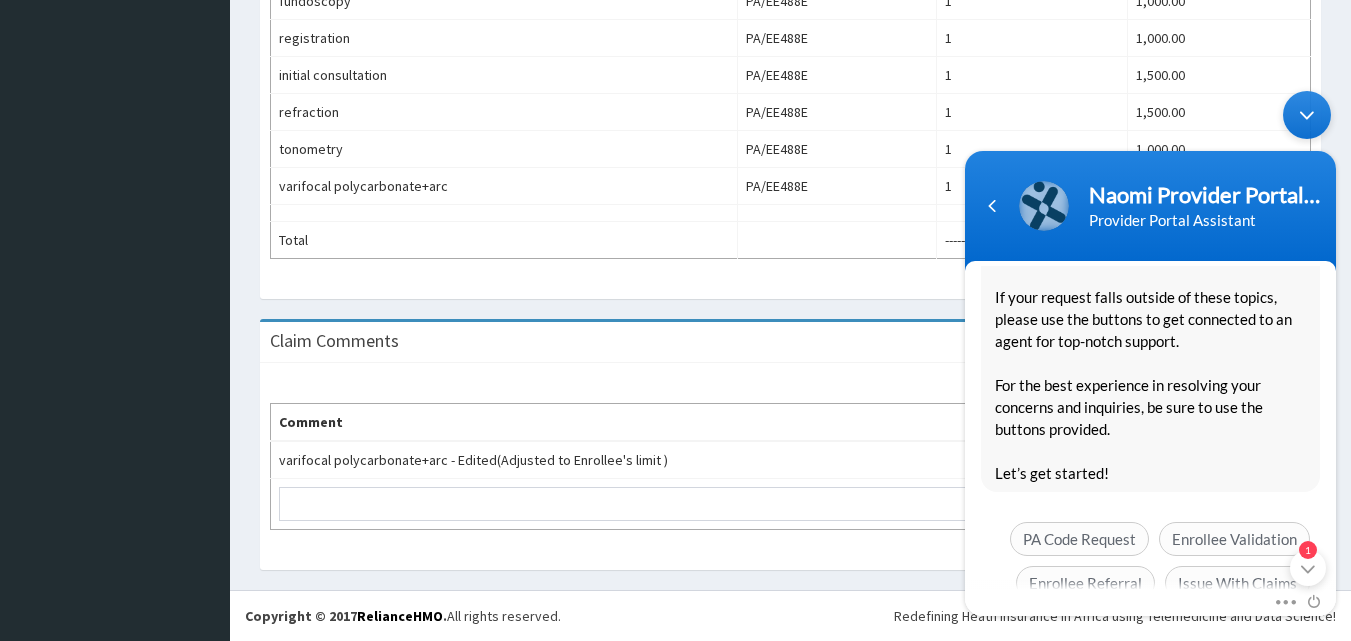 click on "[FIRST] [LAST] Provider Portal Assistant Provider Portal Assistant  PLEASANT VISION EYE CARE  good morning   [FIRST] [LAST] Provider Portal Assistant  Hello Pleasant Pleasant Vision Eye Care! Welcome to Reliance Health! 🙋🏾‍♀️ My name is [FIRST]. What can I help you with? I'm designed to help with common questions like access to care, plan renewal, booking appointments, and more. If your request falls outside of these topics, please use the buttons to get connected to an agent for top-notch support. For the best experience in resolving your concerns and inquiries, be sure to use the buttons provided. Let’s get started! PA Code Request Enrollee Validation Enrollee Referral Issue With Claims Confirm a PA Code Tariff Negotiation Mute Send email 1 [FIRST] [LAST] Provider Portal Assistant  Hello Pleasant Pleasant Vision Eye Care! Welcome to Reliance Health! 🙋🏾‍♀️ My name is [FIRST]. What can I help you with? I'm designed to help with common questions like access to care, plan renewal, booking appointments, and more." at bounding box center [1150, 353] 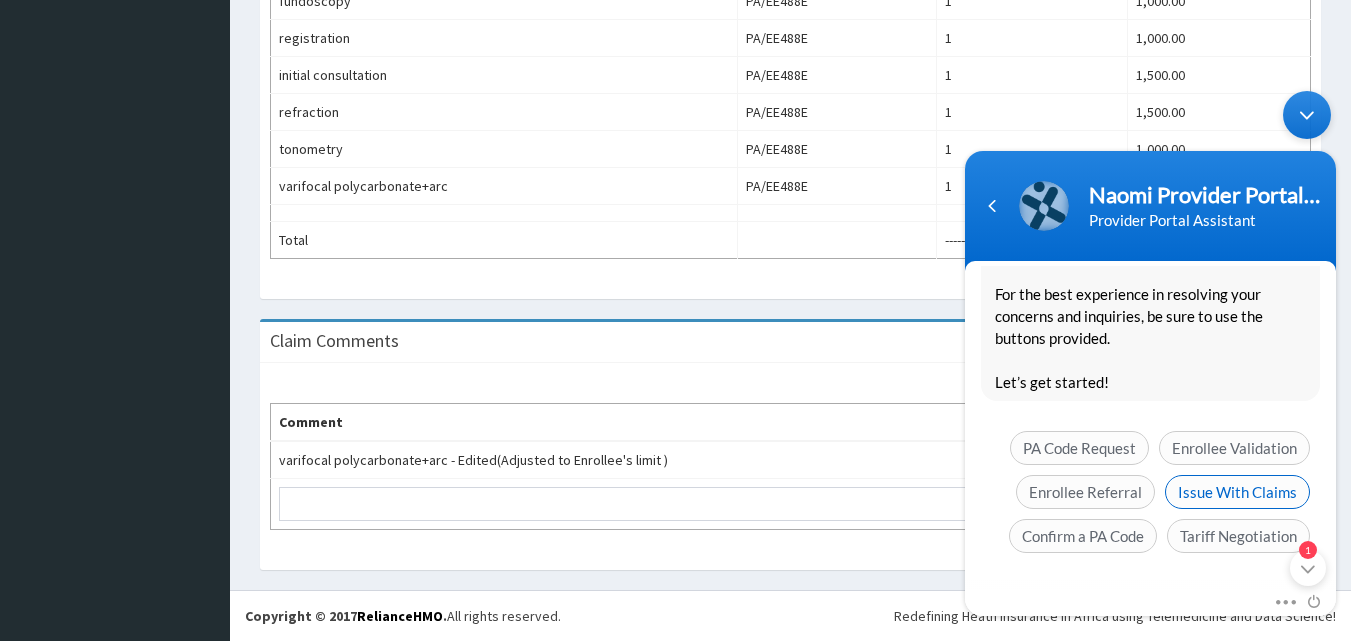 click on "Issue With Claims" at bounding box center (1237, 492) 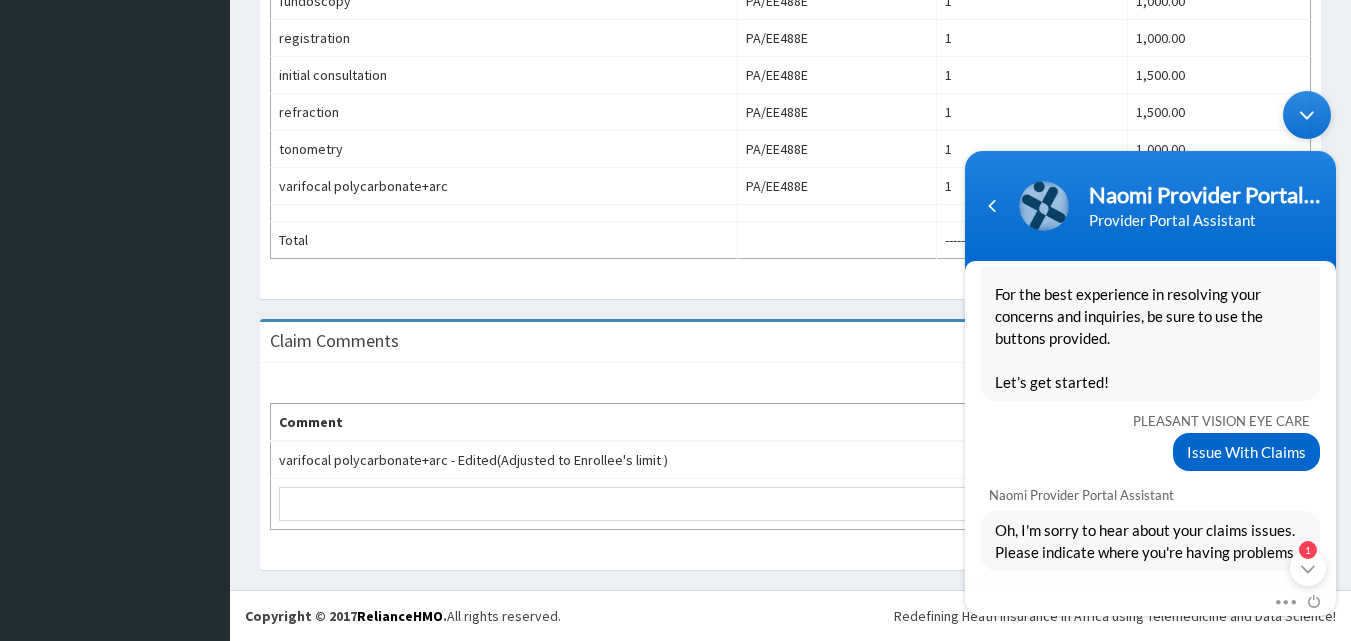 click on "Naomi Provider Portal Assistant Provider Portal Assistant  PLEASANT VISION EYE CARE  good morning   Naomi Provider Portal Assistant  Hello Pleasant Pleasant Vision Eye Care! Welcome to Reliance Health! 🙋🏾‍♀️ My name is Naomi. What can I help you with? I'm designed to help with common questions like access to care, plan renewal, booking appointments, and more. If your request falls outside of these topics, please use the buttons to get connected to an agent for top-notch support. For the best experience in resolving your concerns and inquiries, be sure to use the buttons provided. Let’s get started!  PLEASANT VISION EYE CARE  Issue With Claims Naomi Provider Portal Assistant  Oh, I'm sorry to hear about your claims issues. Please indicate where you're having problems. Setback Restart PA code submission Paid claims Mute Send email 1 Naomi Provider Portal Assistant  Oh, I'm sorry to hear about your claims issues. Please indicate where you're having problems. Just now Send" at bounding box center [1150, 353] 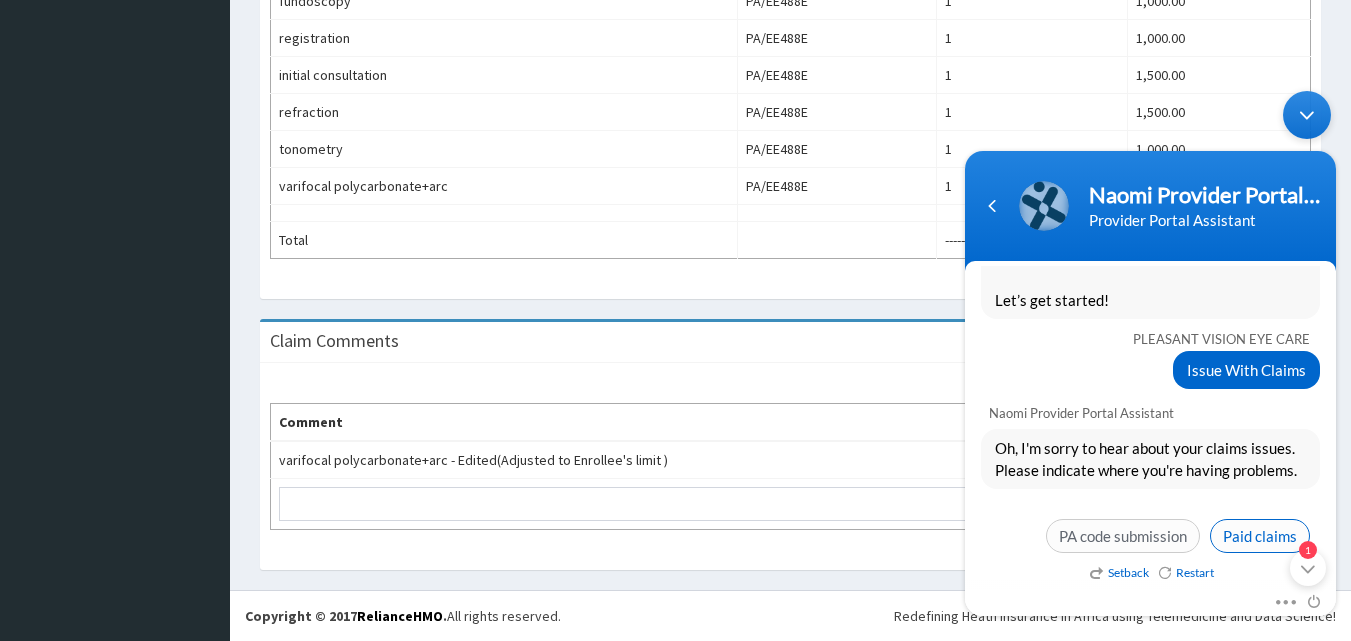 click on "Paid claims" at bounding box center [1260, 536] 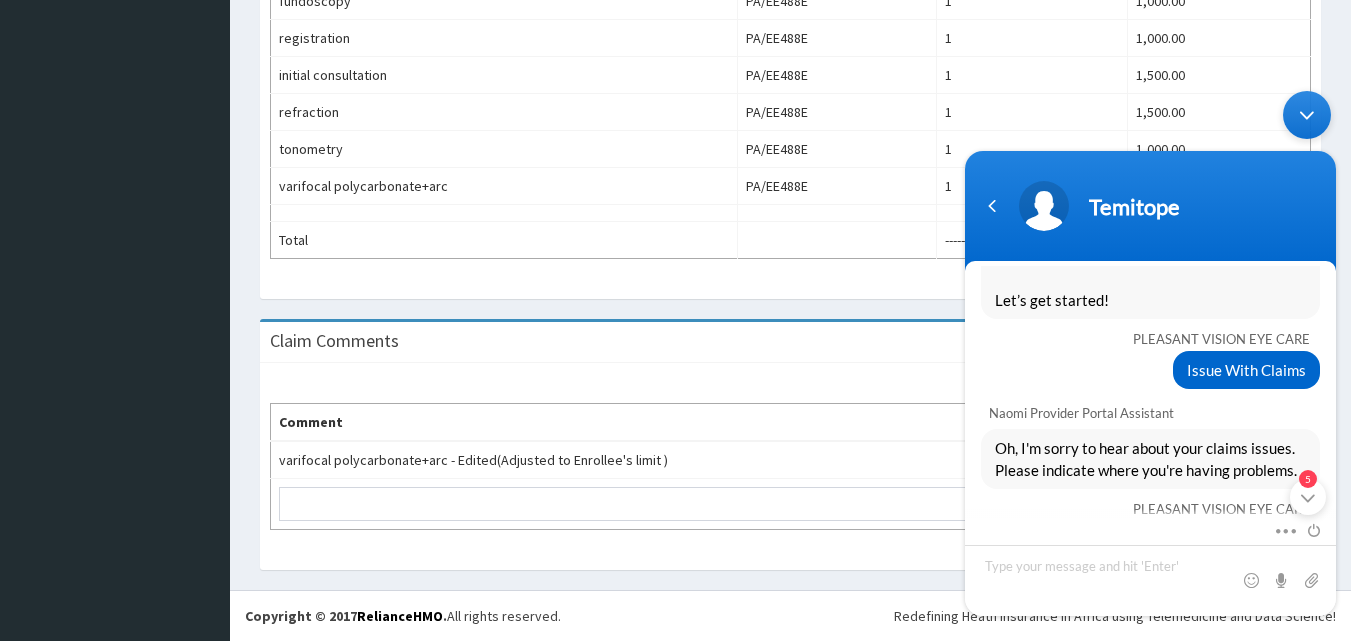 click on "Temitope  PLEASANT VISION EYE CARE  good morning   Naomi Provider Portal Assistant  Hello Pleasant Pleasant Vision Eye Care! Welcome to Reliance Health! 🙋🏾‍♀️ My name is Naomi. What can I help you with? I'm designed to help with common questions like access to care, plan renewal, booking appointments, and more. If your request falls outside of these topics, please use the buttons to get connected to an agent for top-notch support. For the best experience in resolving your concerns and inquiries, be sure to use the buttons provided. Let’s get started!  PLEASANT VISION EYE CARE  Issue With Claims Naomi Provider Portal Assistant  Oh, I'm sorry to hear about your claims issues. Please indicate where you're having problems.  PLEASANT VISION EYE CARE  Paid claims Naomi Provider Portal Assistant  I will transfer you to an agent now. Please stay on the line. An agent will typically respond within 10 minutes. Naomi Provider Portal Assistant is forwarding the chat Temitope  Hello there  🙂   Mute 5 🙂" at bounding box center [1150, 353] 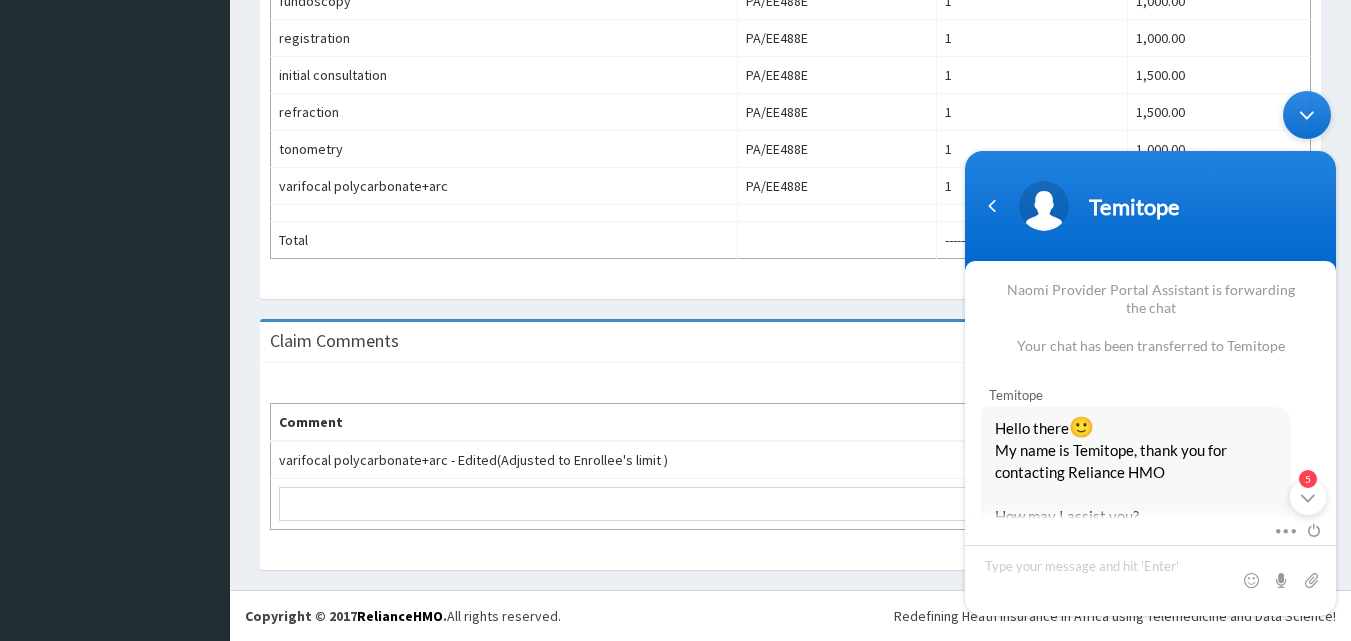 scroll, scrollTop: 939, scrollLeft: 0, axis: vertical 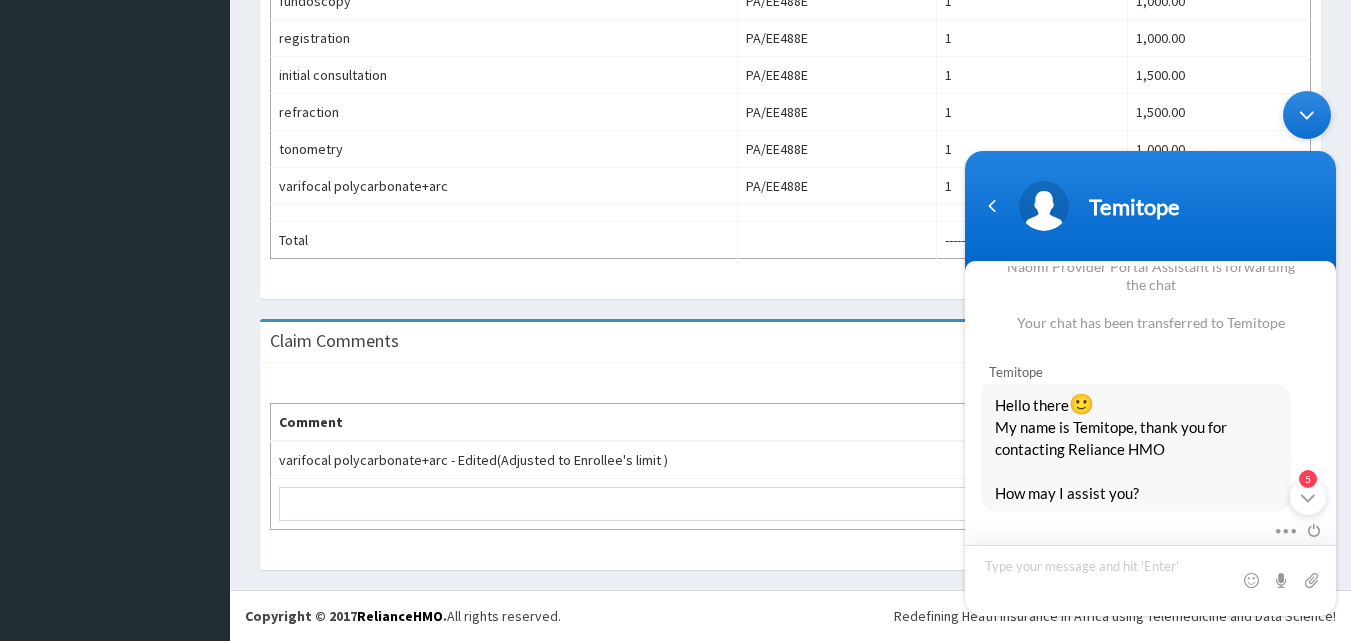 click at bounding box center [1150, 580] 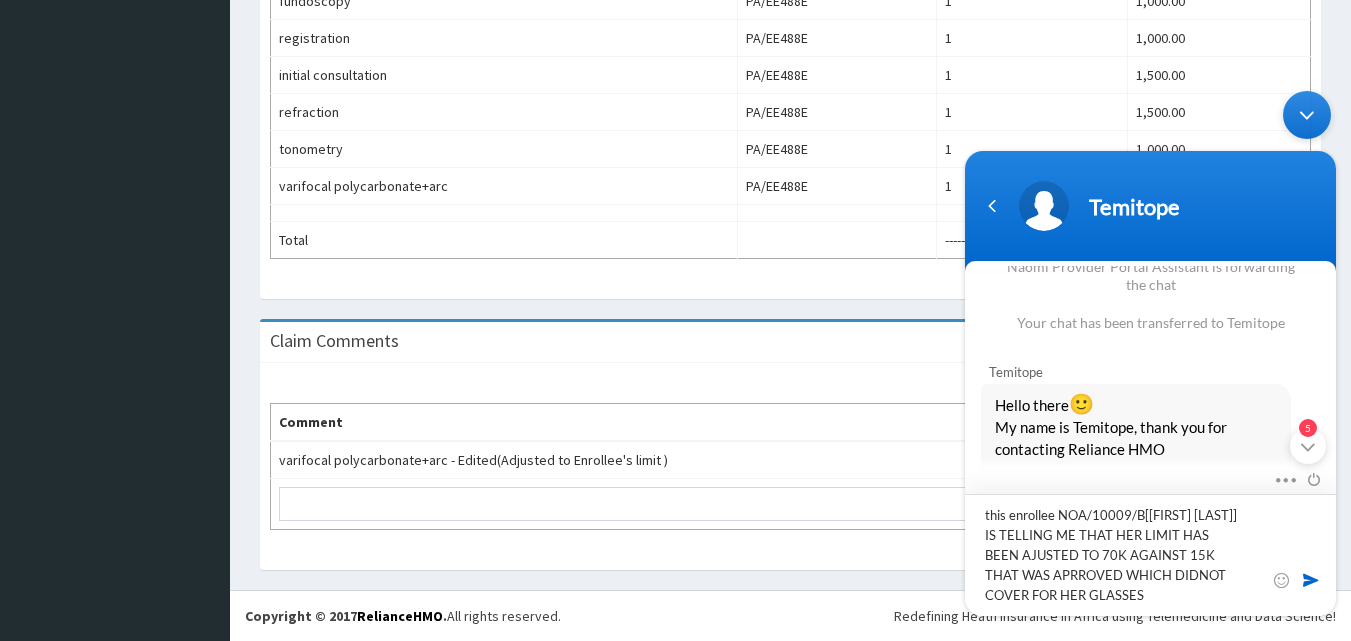 scroll, scrollTop: 1, scrollLeft: 0, axis: vertical 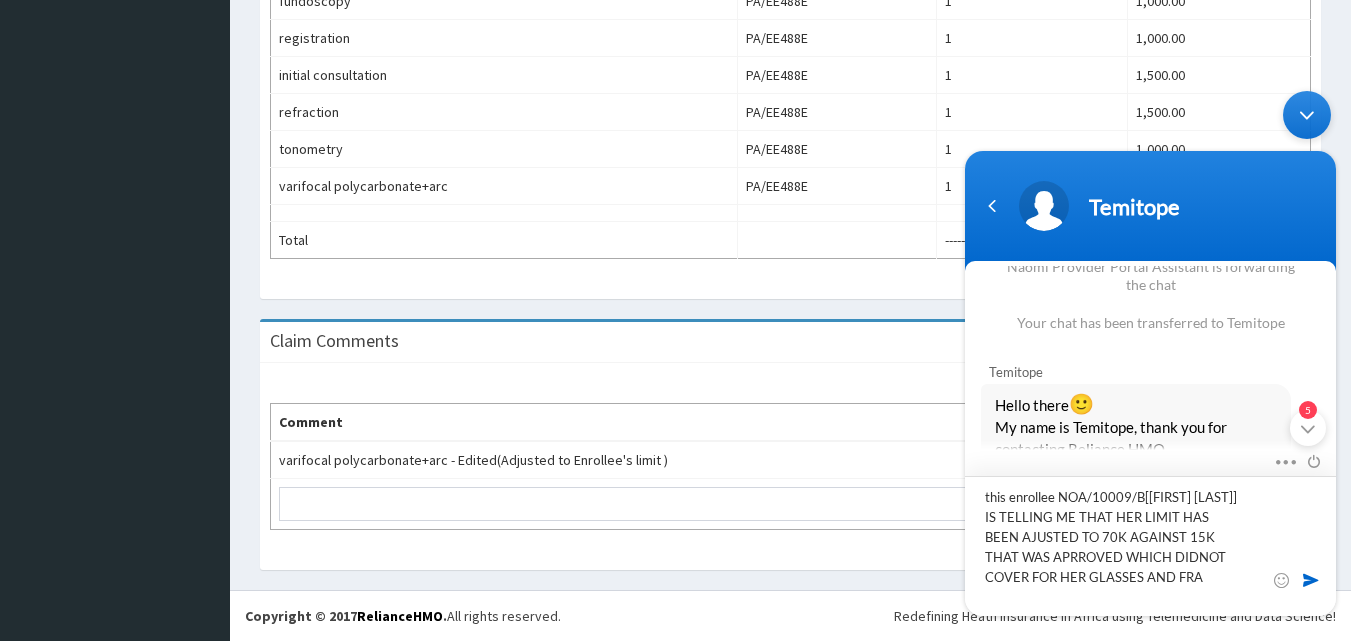 click on "this enrollee NOA/10009/B[[FIRST] [LAST]] IS TELLING ME THAT HER LIMIT HAS BEEN AJUSTED TO 70K AGAINST 15K THAT WAS APRROVED WHICH DIDNOT COVER FOR HER GLASSES AND FRA" at bounding box center [1150, 546] 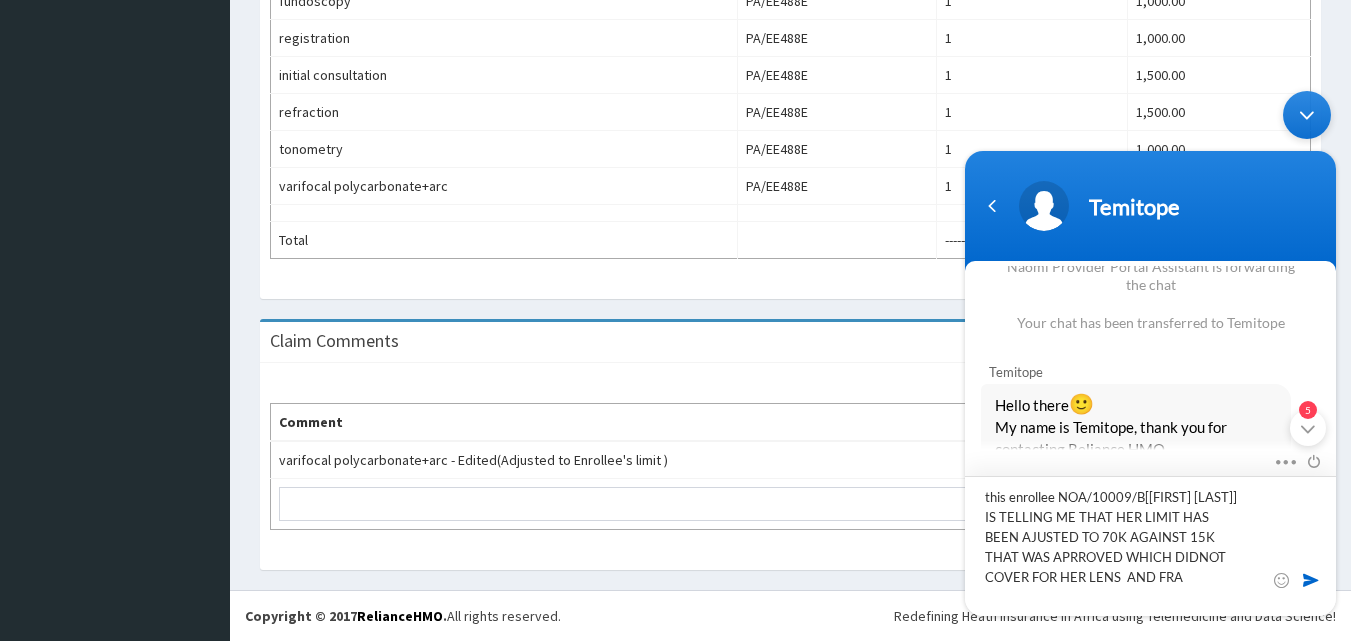 click on "this enrollee NOA/10009/B[[FIRST] [LAST]] IS TELLING ME THAT HER LIMIT HAS BEEN AJUSTED TO 70K AGAINST 15K THAT WAS APRROVED WHICH DIDNOT COVER FOR HER LENS  AND FRA" at bounding box center (1150, 546) 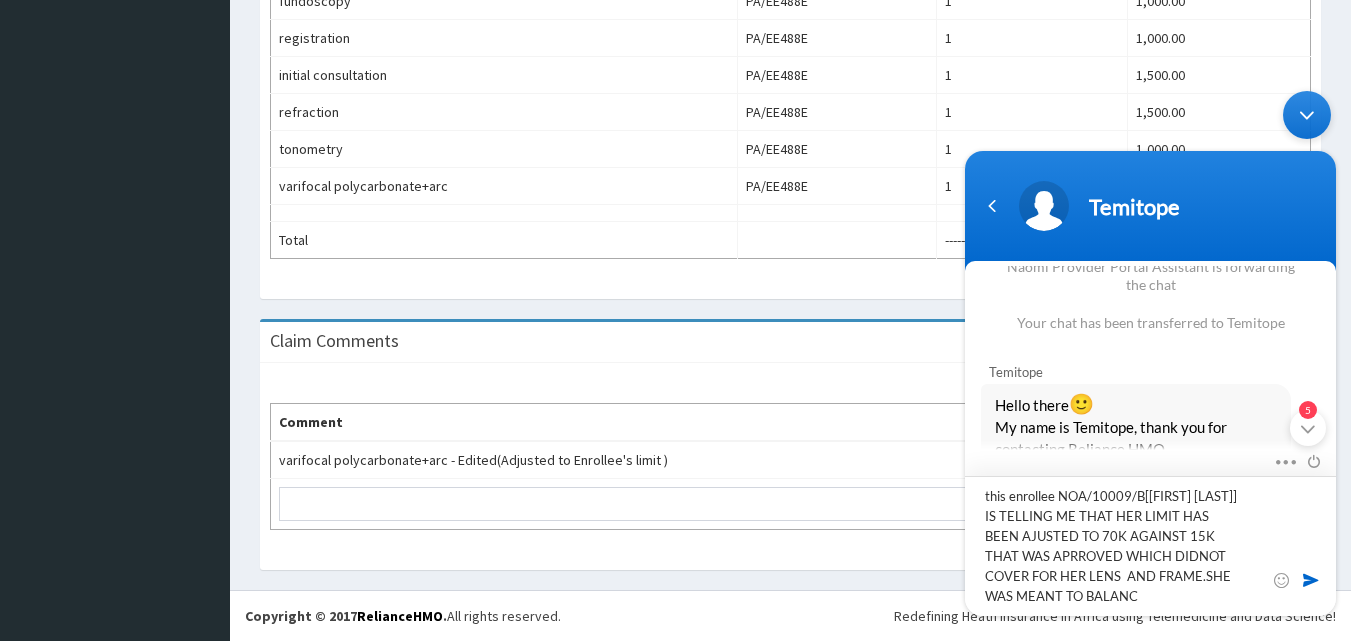 scroll, scrollTop: 9, scrollLeft: 0, axis: vertical 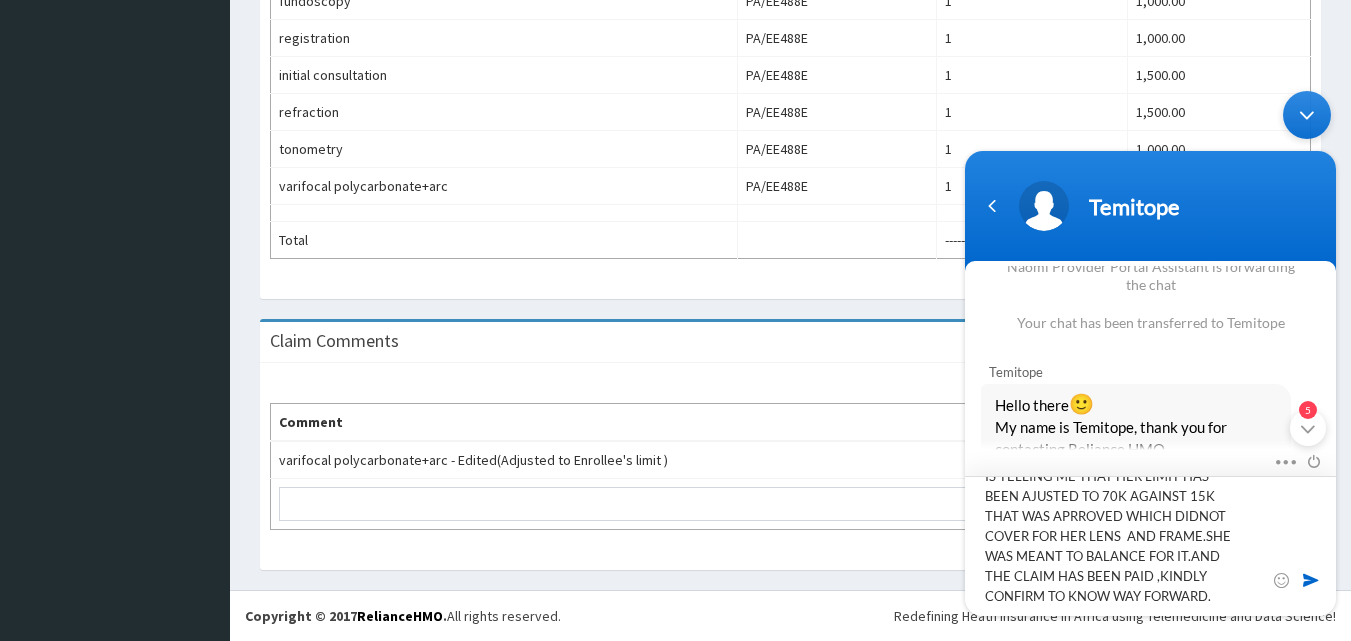 click on "this enrollee NOA/10009/B[[FIRST] [LAST]] IS TELLING ME THAT HER LIMIT HAS BEEN AJUSTED TO 70K AGAINST 15K THAT WAS APRROVED WHICH DIDNOT COVER FOR HER LENS  AND FRAME.SHE WAS MEANT TO BALANCE FOR IT.AND THE CLAIM HAS BEEN PAID ,KINDLY CONFIRM TO KNOW WAY FORWARD." at bounding box center (1150, 546) 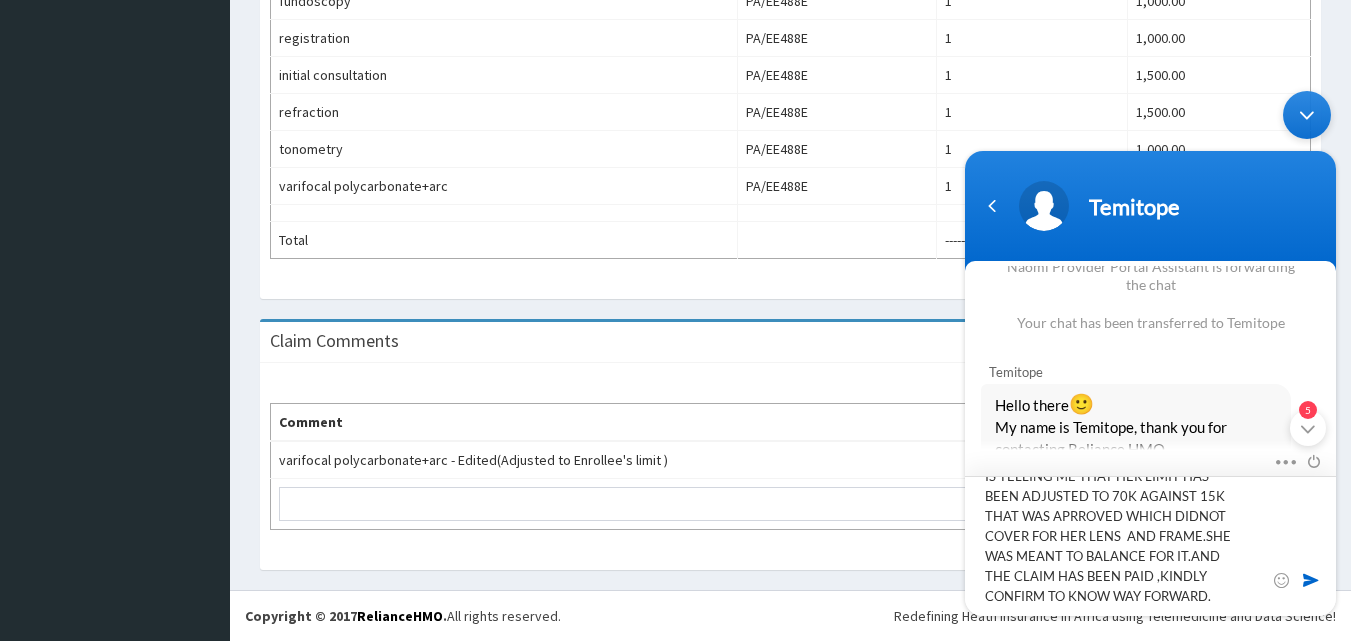 click on "this enrollee NOA/10009/B[[FIRST] [LAST]] IS TELLING ME THAT HER LIMIT HAS BEEN ADJUSTED TO 70K AGAINST 15K THAT WAS APRROVED WHICH DIDNOT COVER FOR HER LENS  AND FRAME.SHE WAS MEANT TO BALANCE FOR IT.AND THE CLAIM HAS BEEN PAID ,KINDLY CONFIRM TO KNOW WAY FORWARD." at bounding box center [1150, 546] 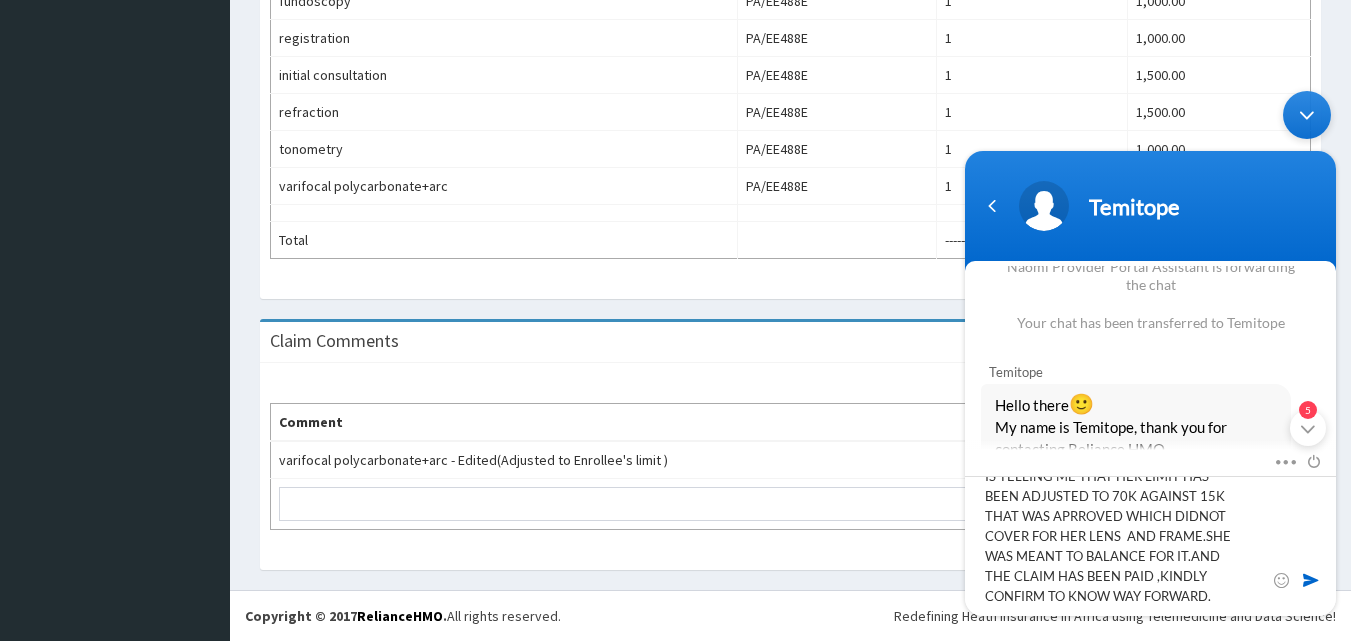 click at bounding box center [1311, 580] 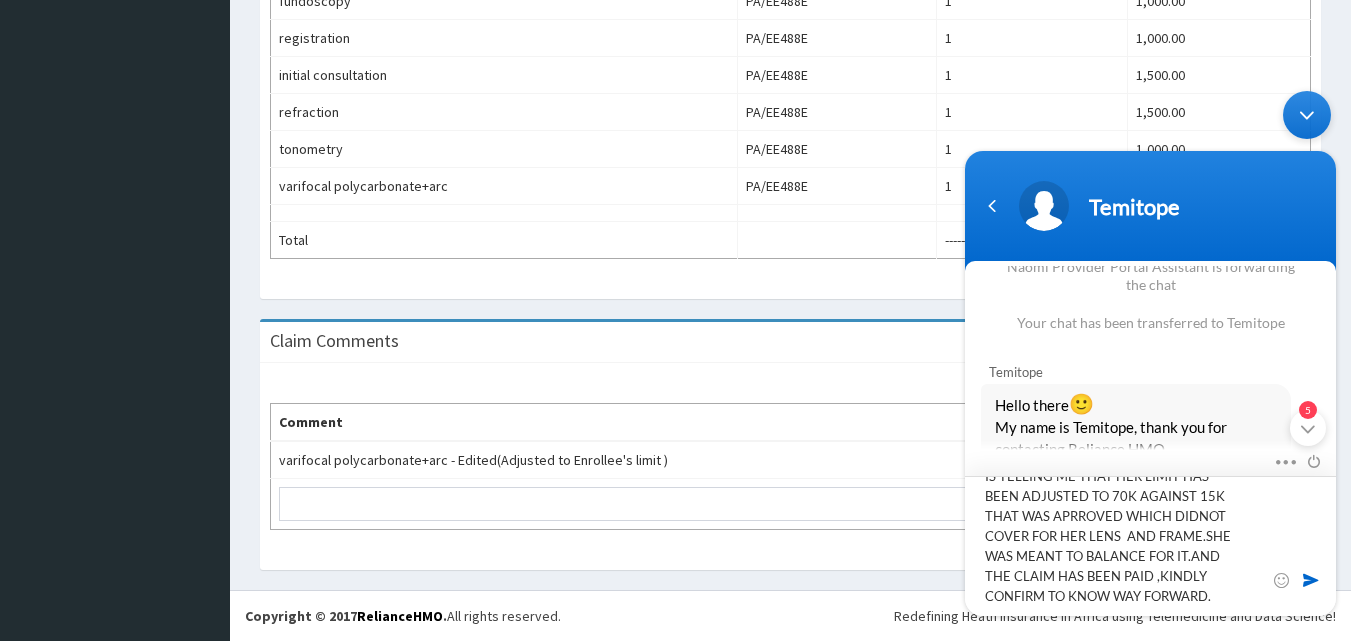type 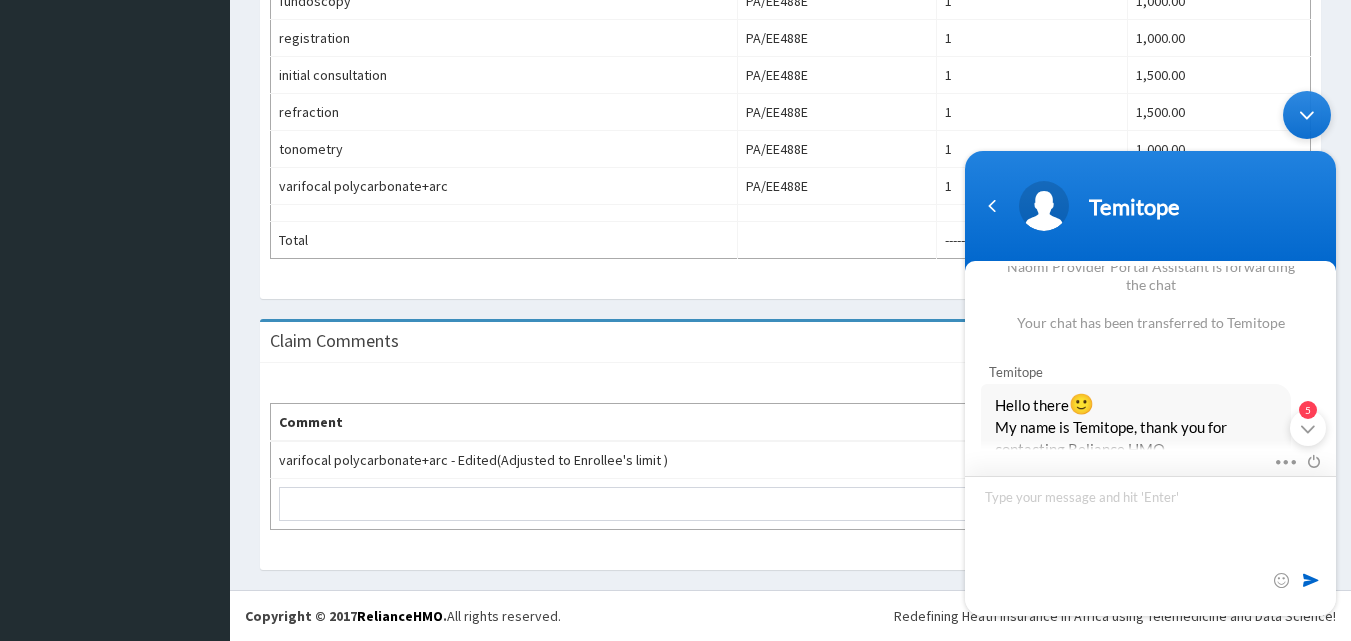 scroll, scrollTop: 0, scrollLeft: 0, axis: both 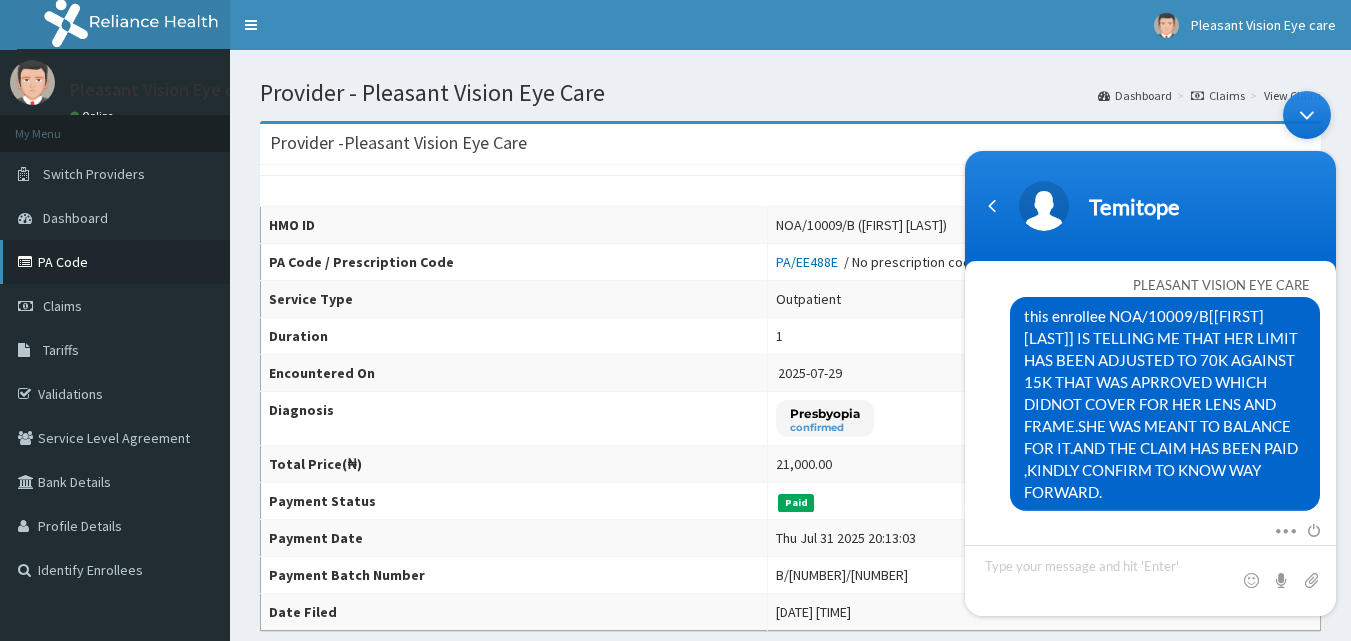 click on "PA Code" at bounding box center (115, 262) 